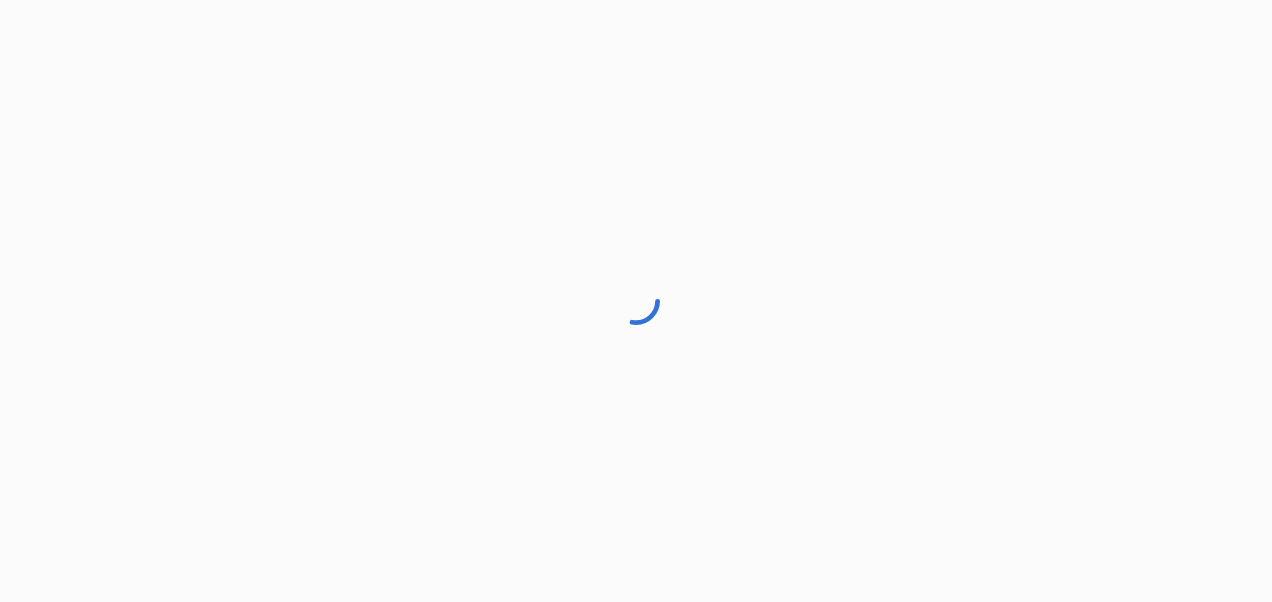 scroll, scrollTop: 0, scrollLeft: 0, axis: both 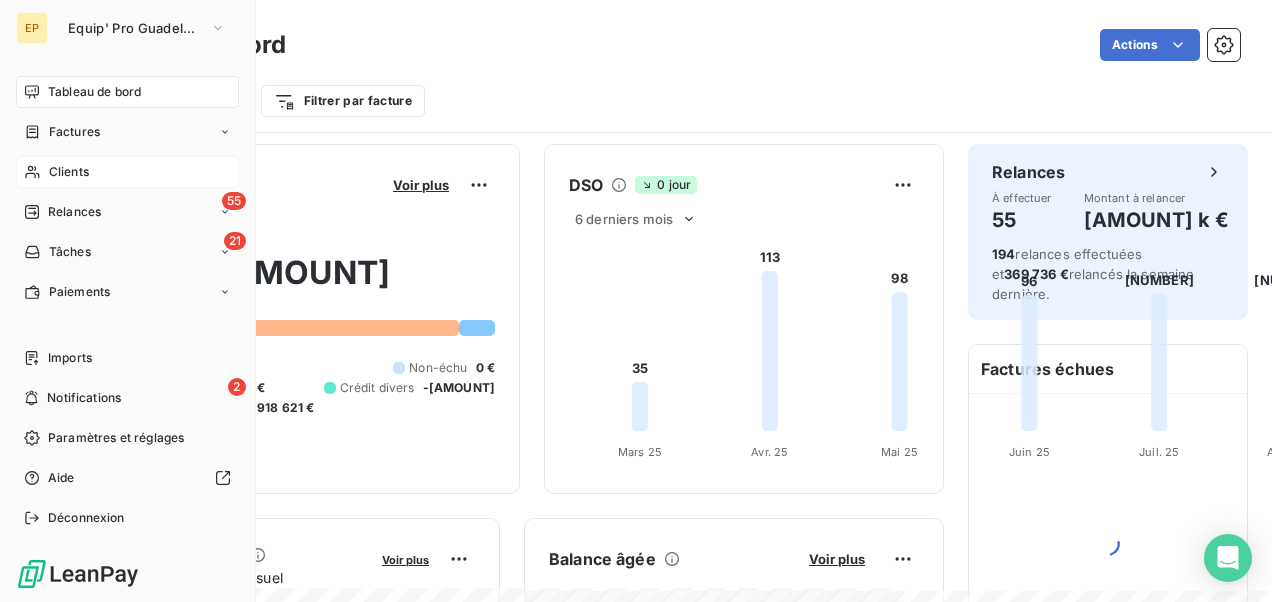 click on "Clients" at bounding box center [127, 172] 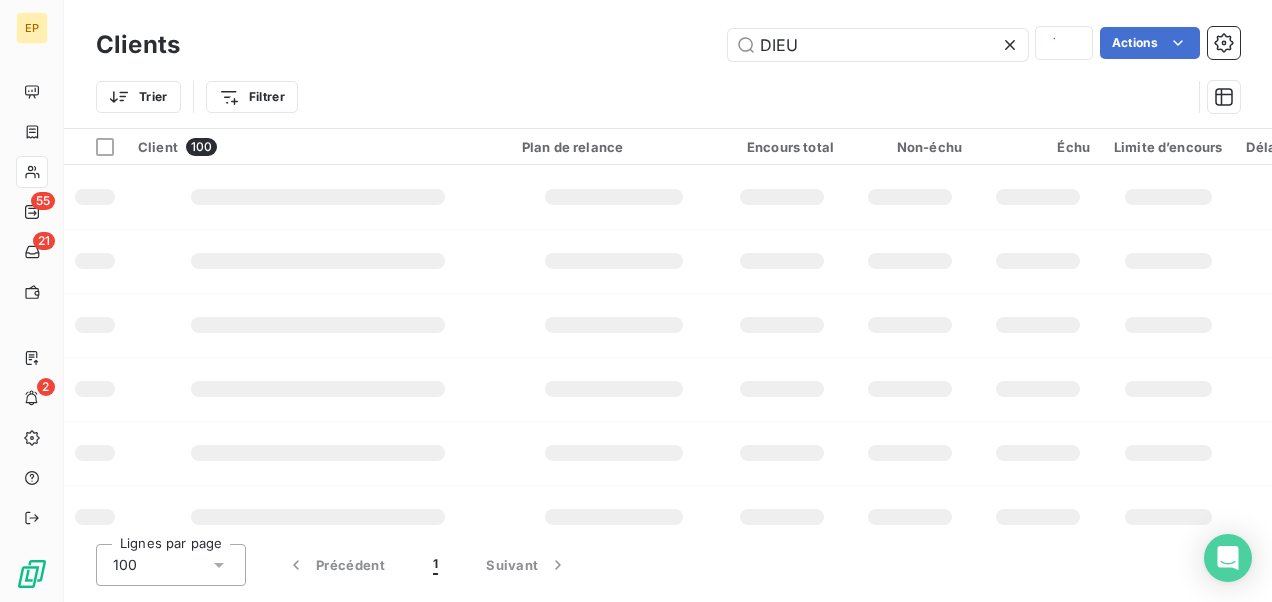 type 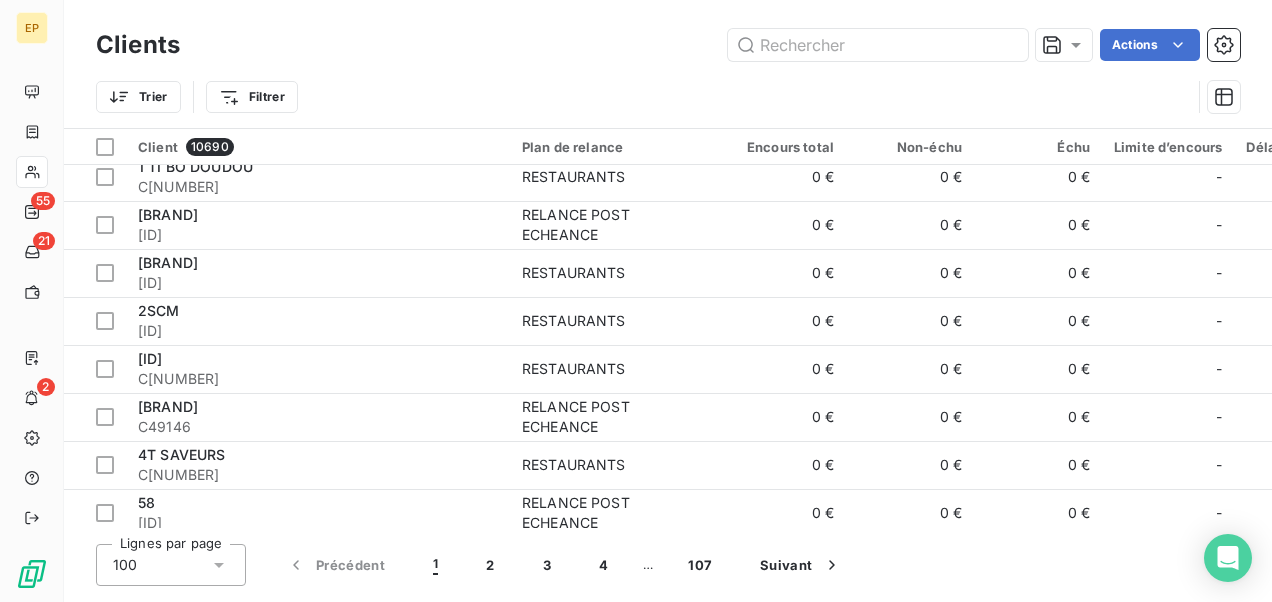 scroll, scrollTop: 200, scrollLeft: 0, axis: vertical 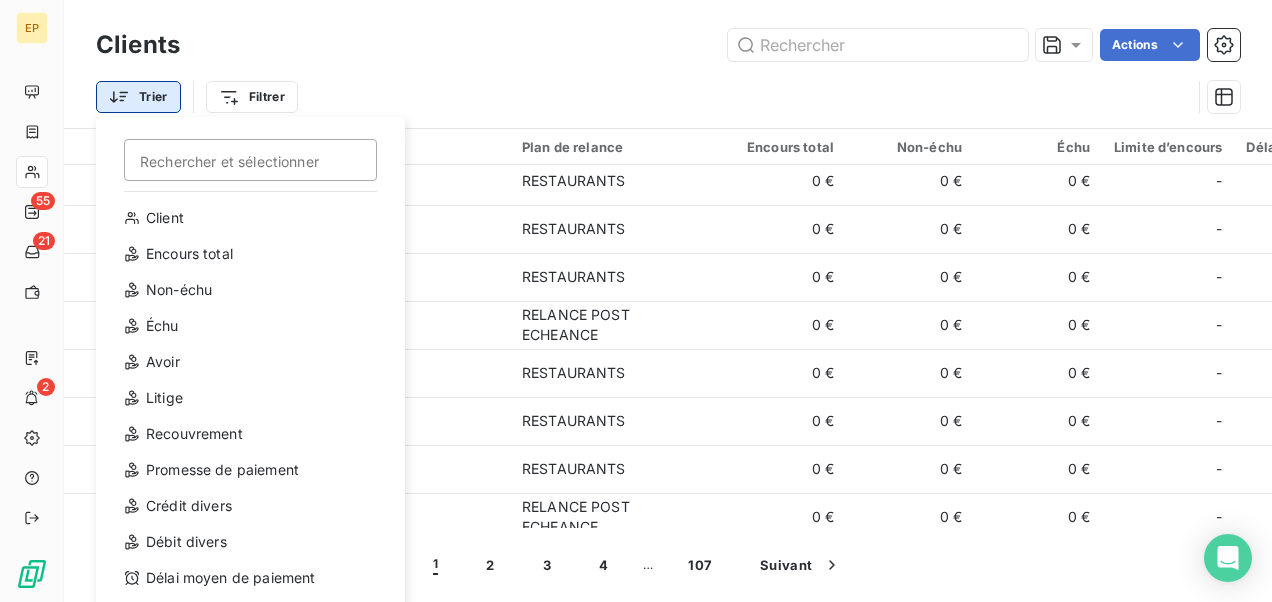 click on "[CLIENT_DATA]" at bounding box center (636, 301) 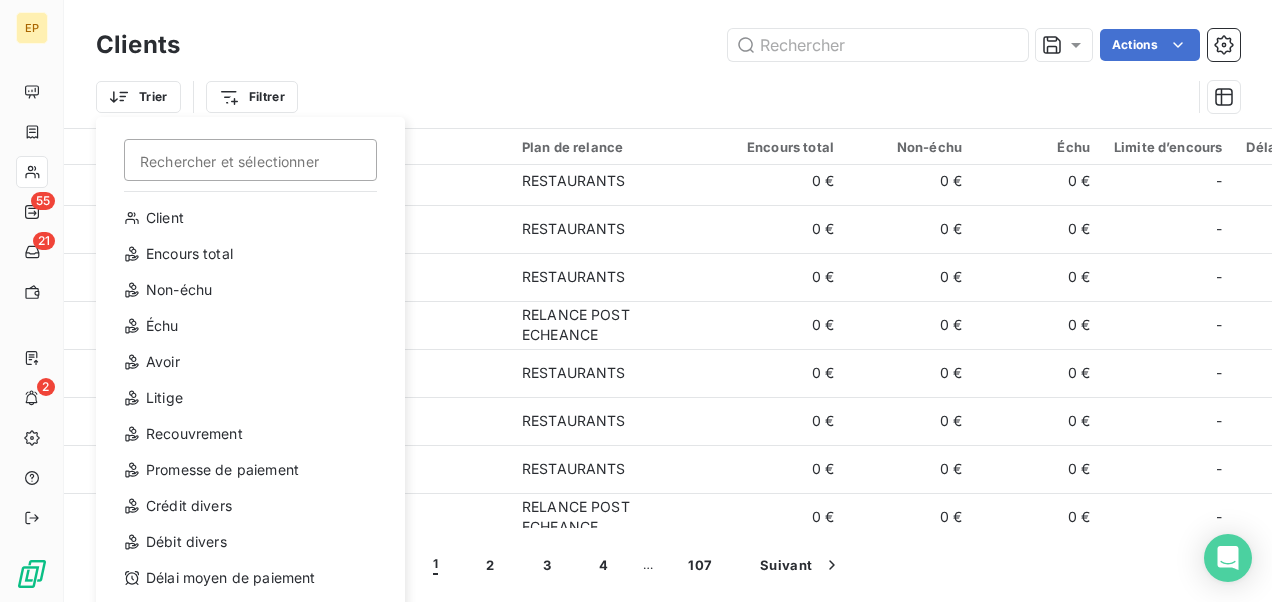 click on "[CLIENT_DATA]" at bounding box center [636, 301] 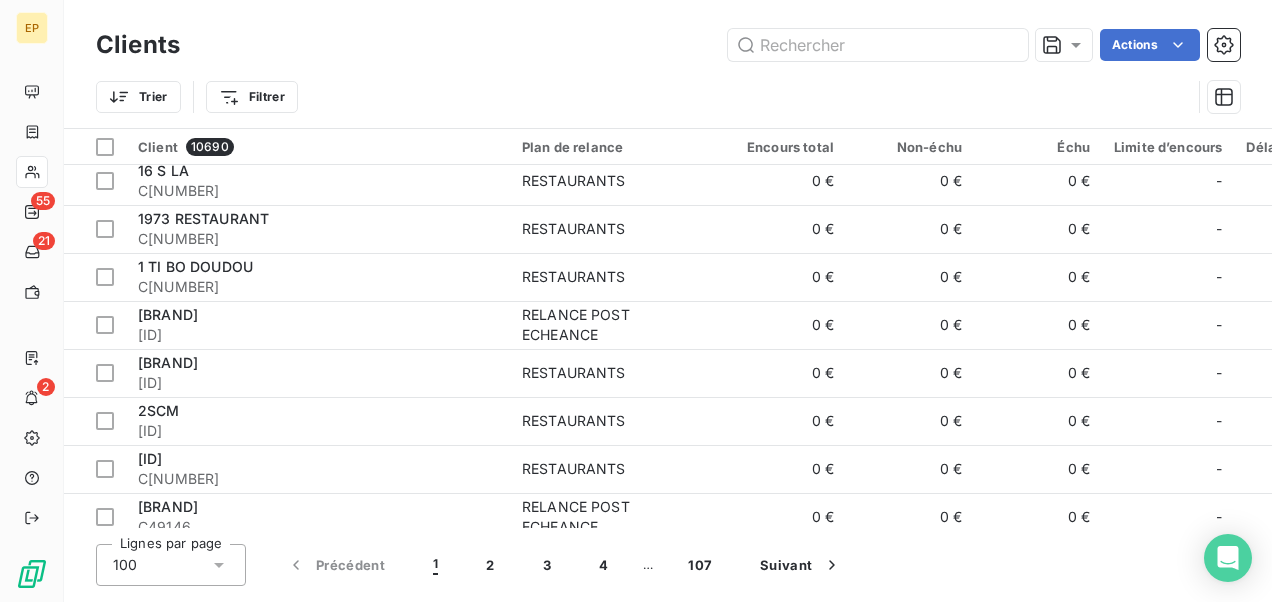 scroll, scrollTop: 400, scrollLeft: 0, axis: vertical 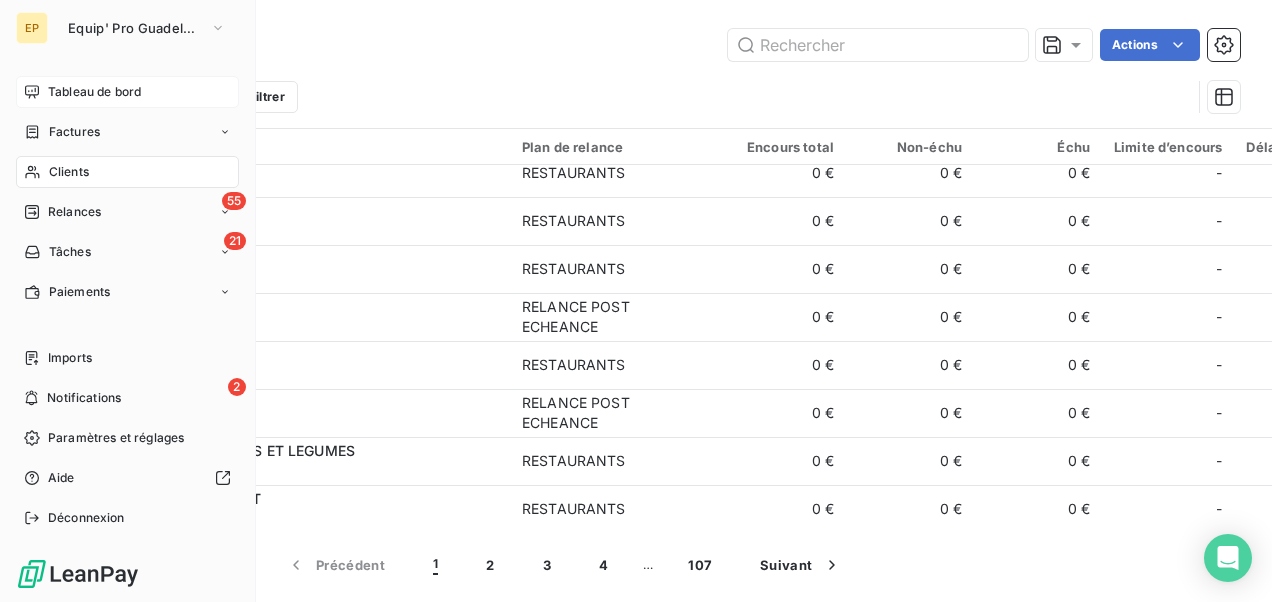 click on "Tableau de bord" at bounding box center [94, 92] 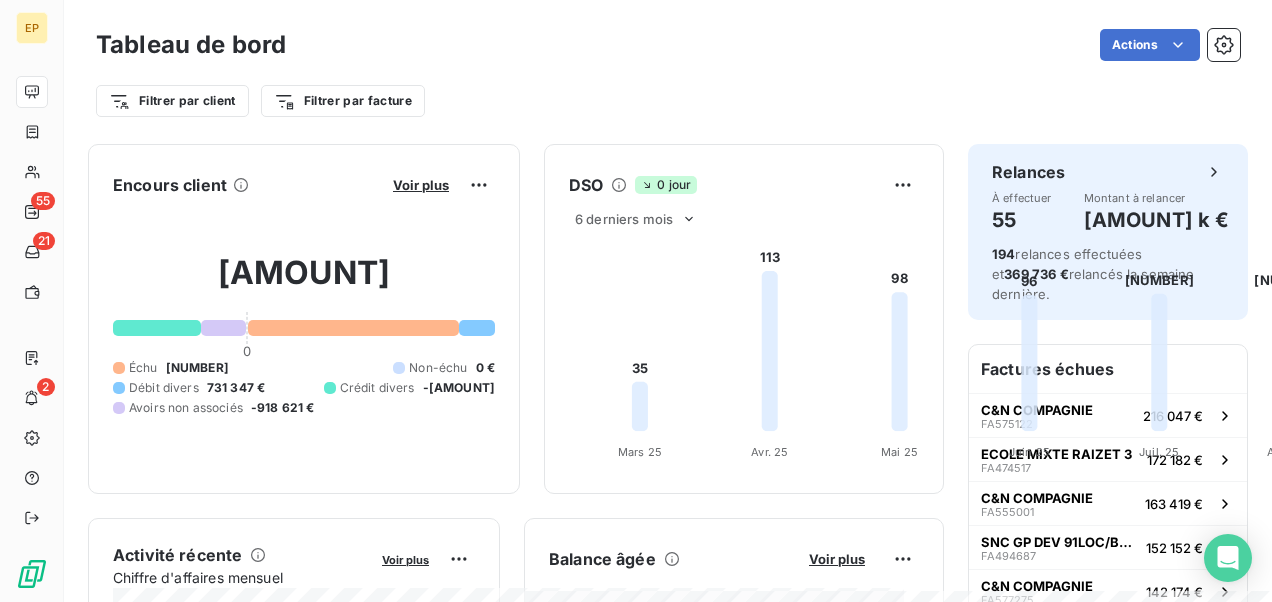 click on "Factures échues" at bounding box center (1108, 369) 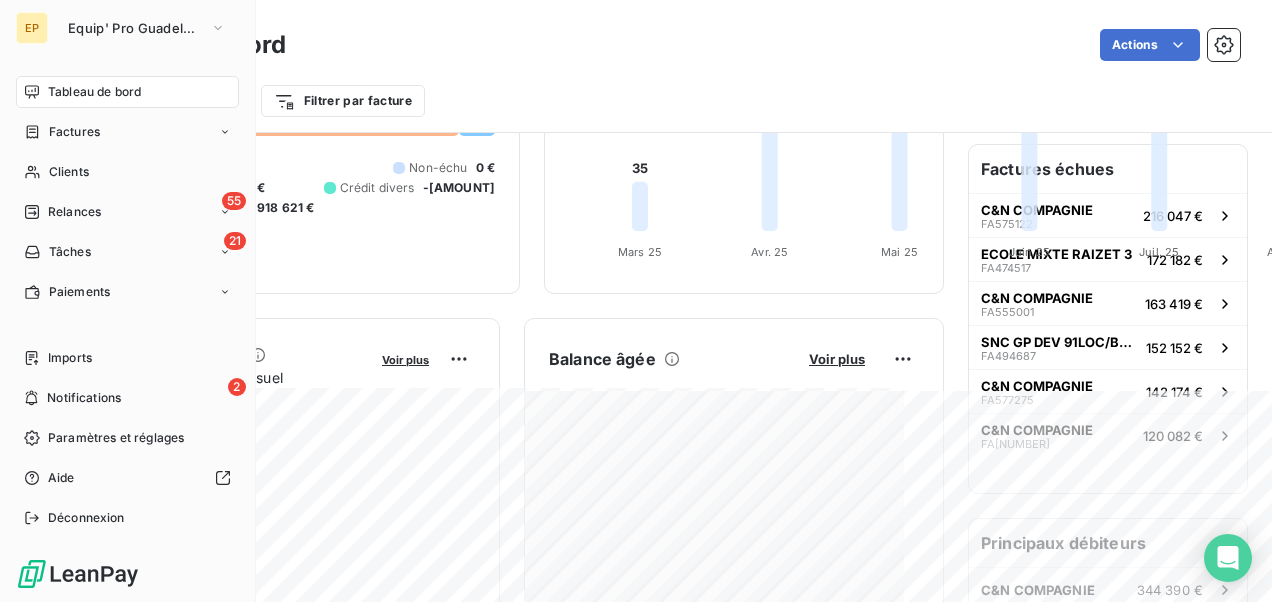 click on "Tableau de bord" at bounding box center [127, 92] 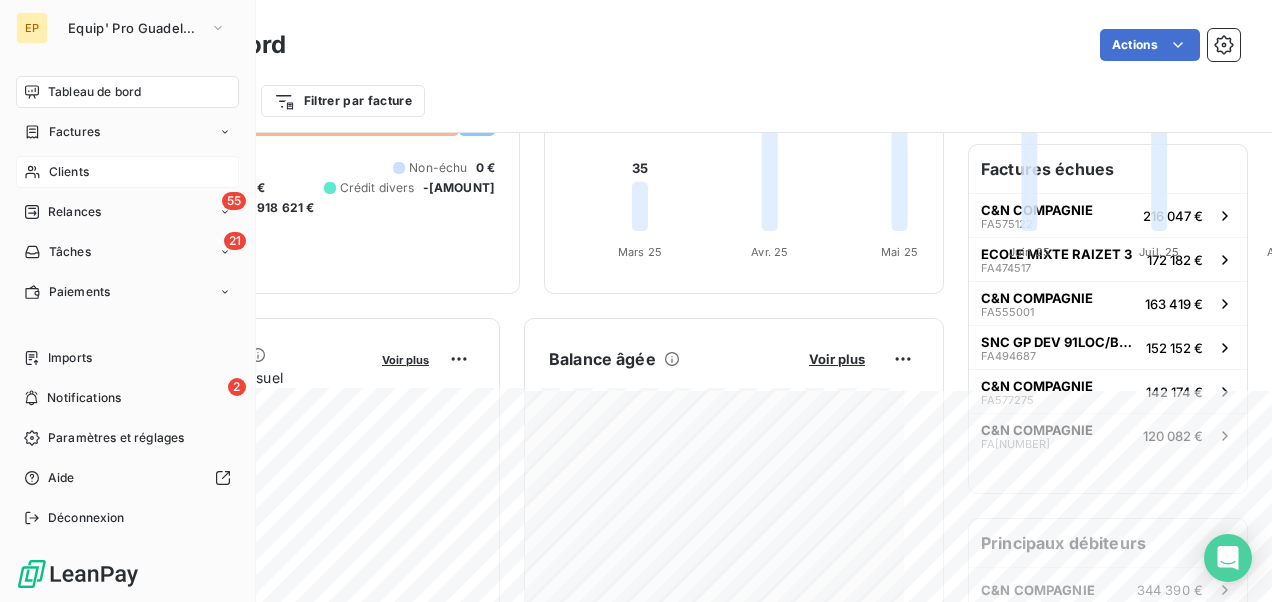 click on "Clients" at bounding box center (69, 172) 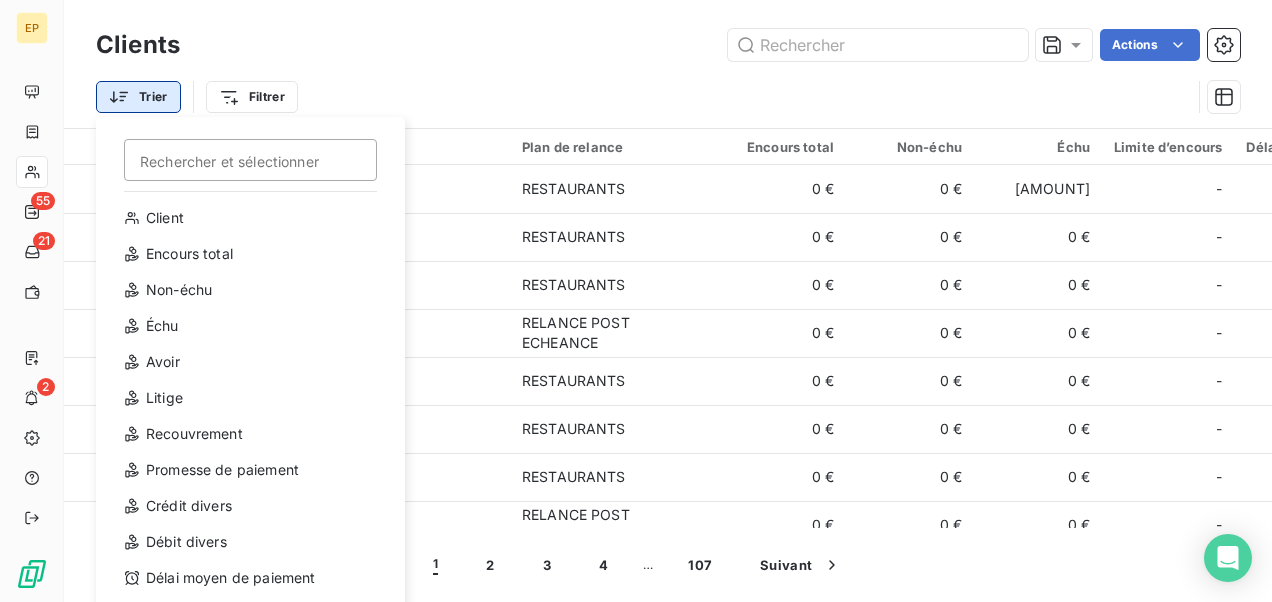 click on "[CLIENT_DATA]" at bounding box center [636, 301] 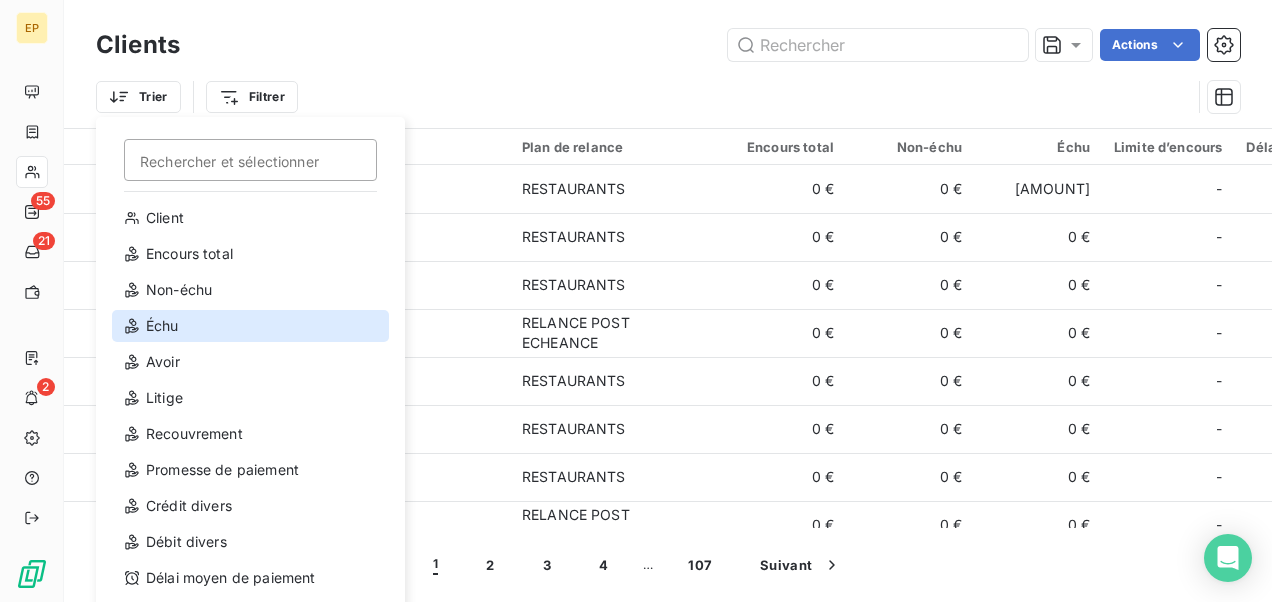 click on "Échu" at bounding box center (250, 326) 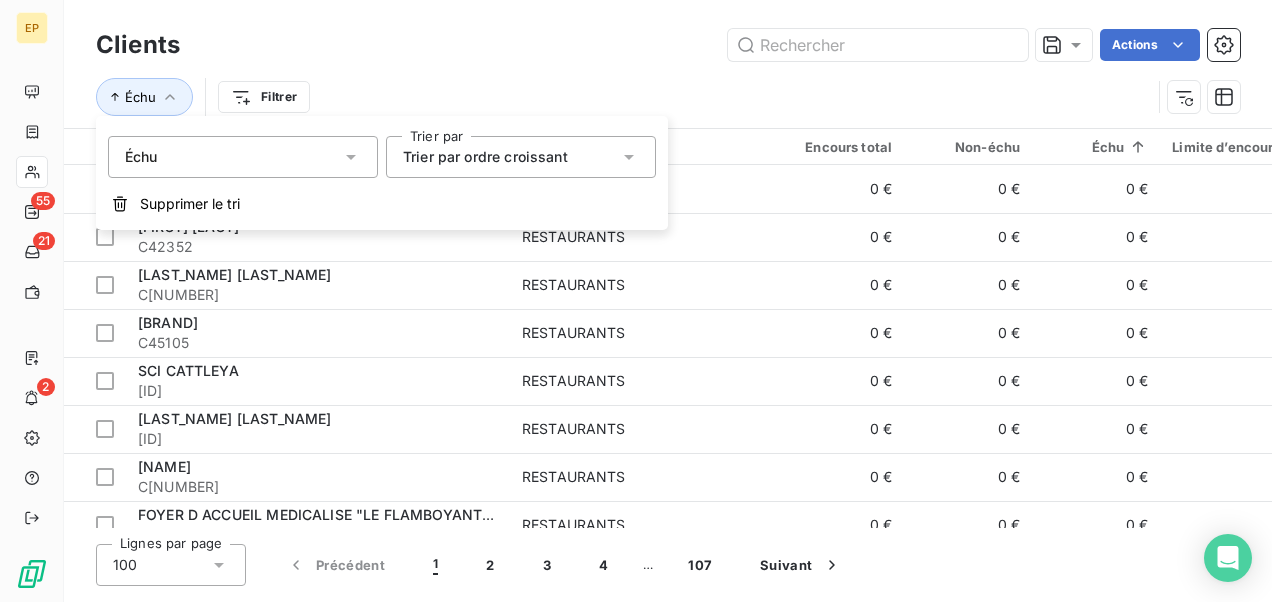 click 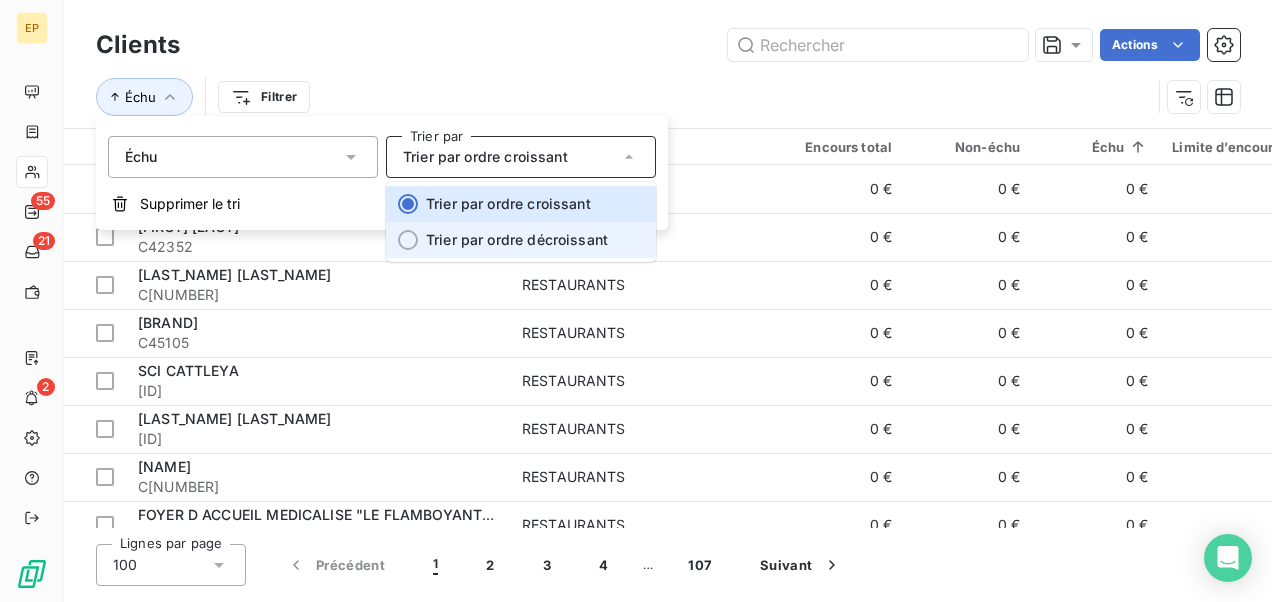 click on "Trier par ordre décroissant" at bounding box center [517, 239] 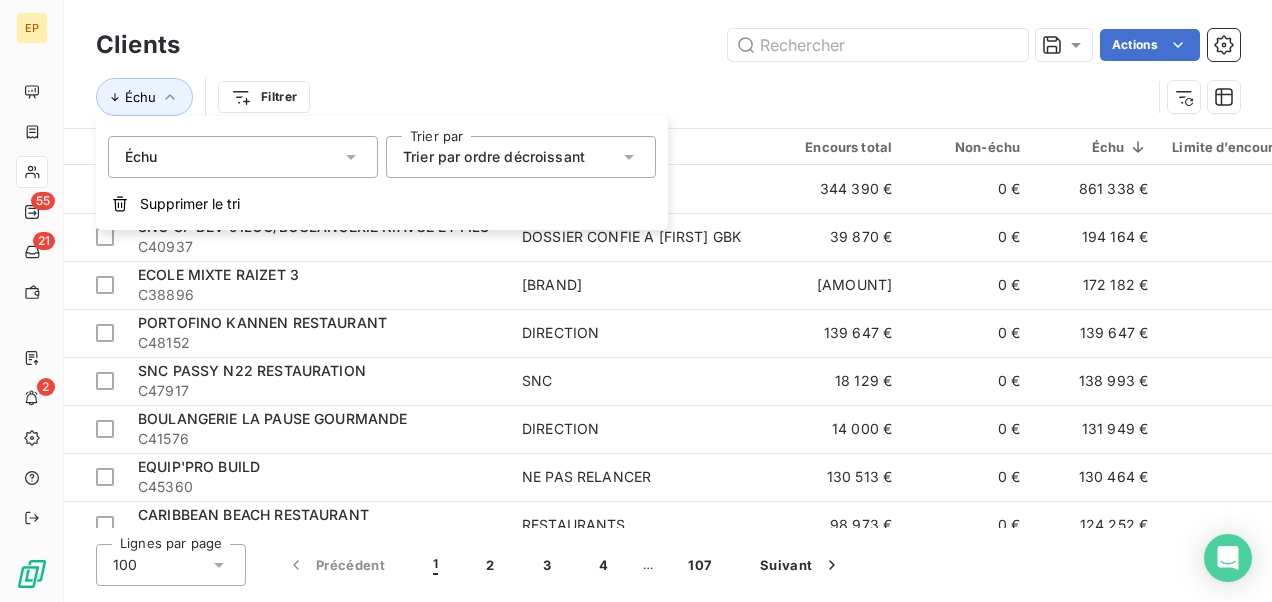 click on "Échu Filtrer" at bounding box center (668, 97) 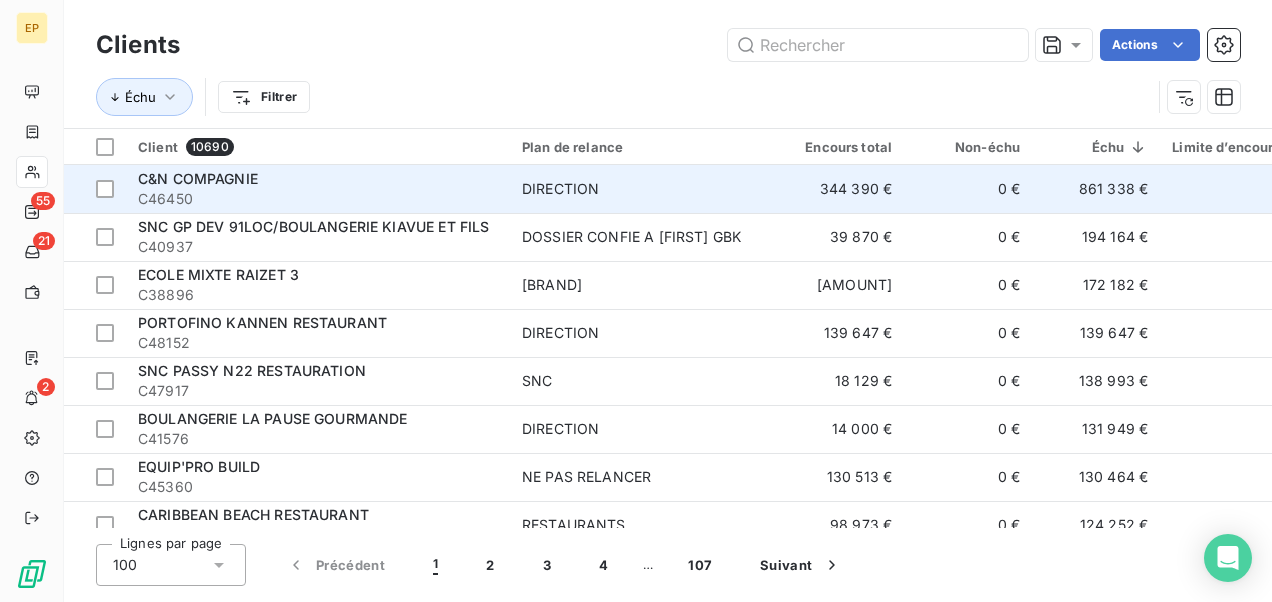 click on "C46450" at bounding box center [318, 199] 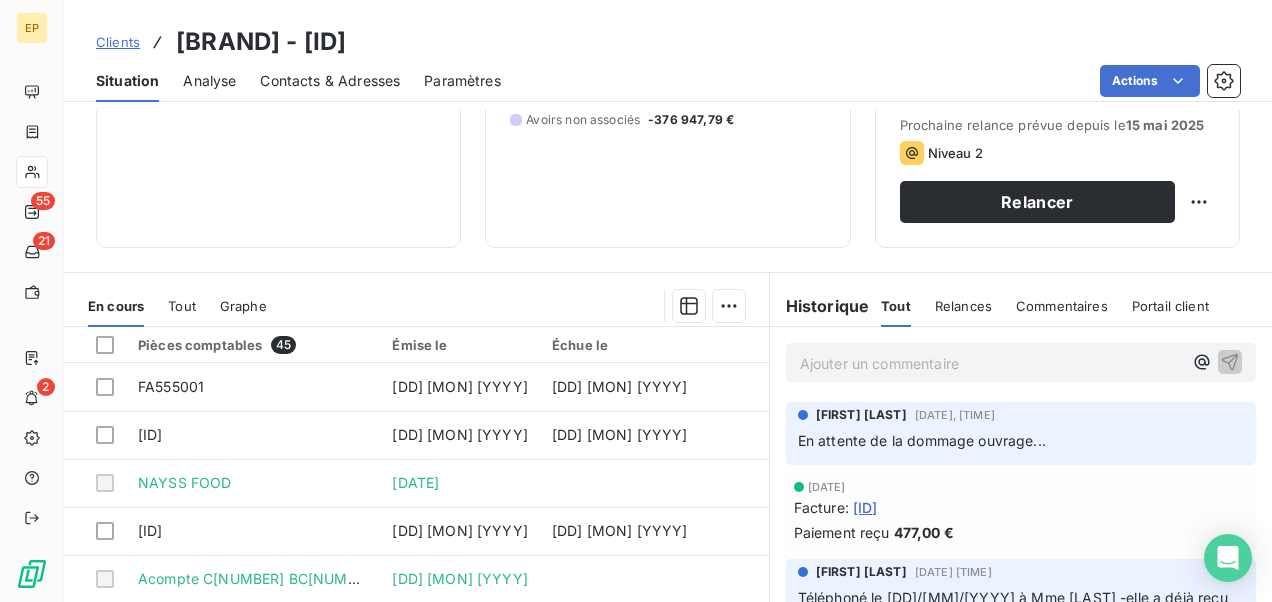 scroll, scrollTop: 400, scrollLeft: 0, axis: vertical 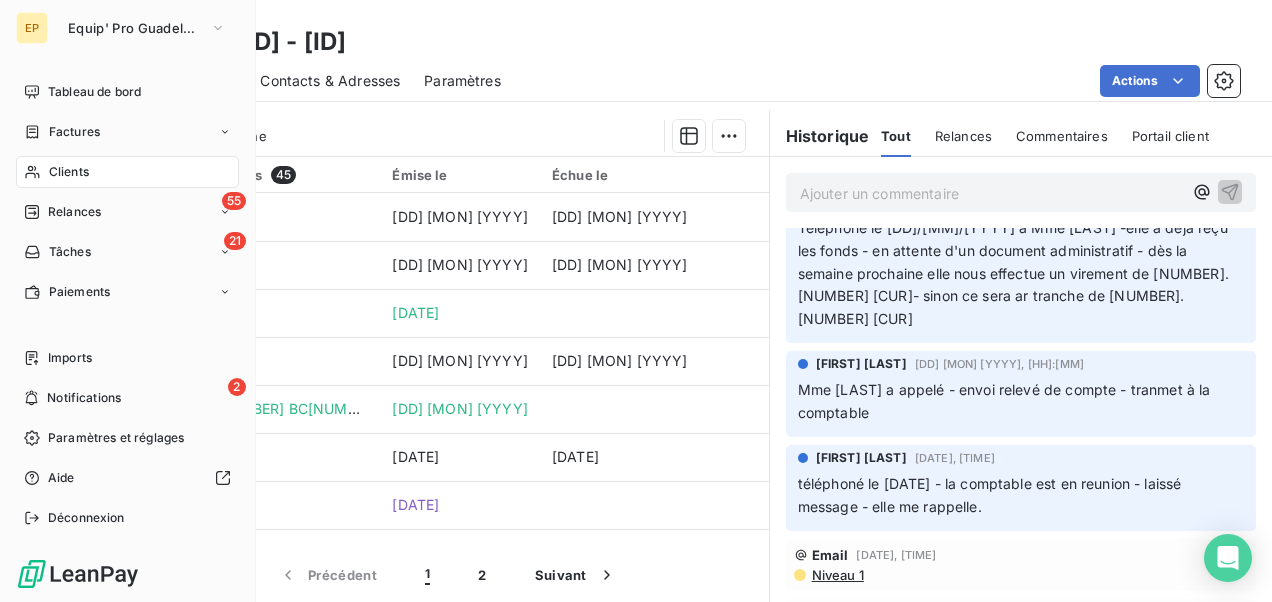 click on "Clients" at bounding box center (69, 172) 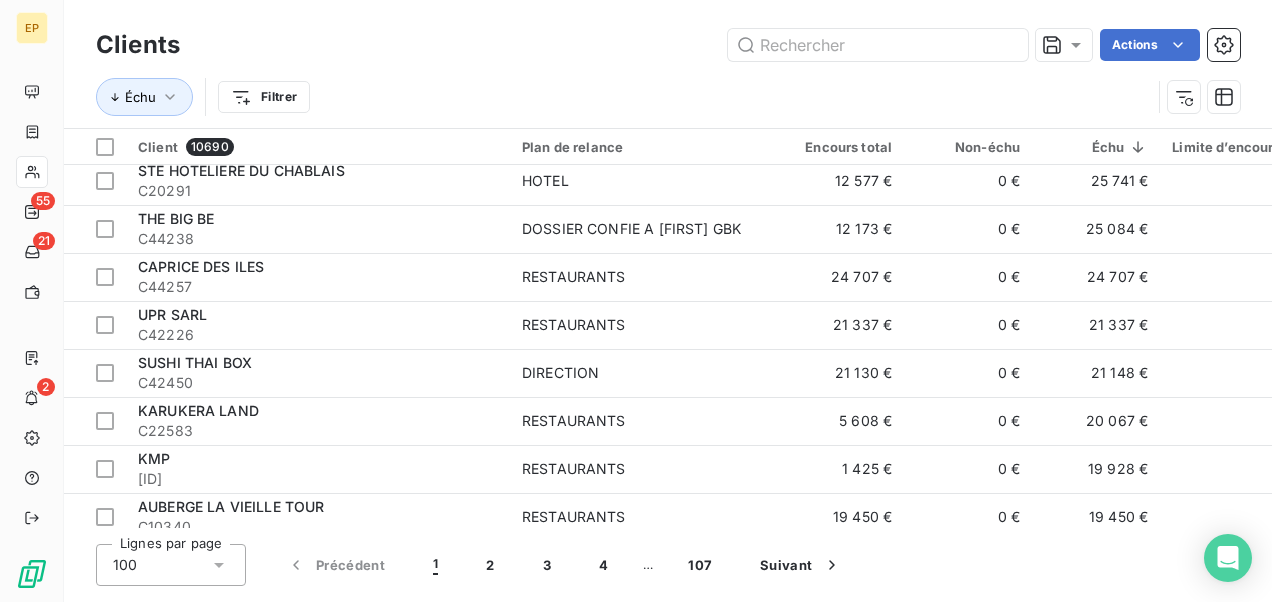 scroll, scrollTop: 1500, scrollLeft: 0, axis: vertical 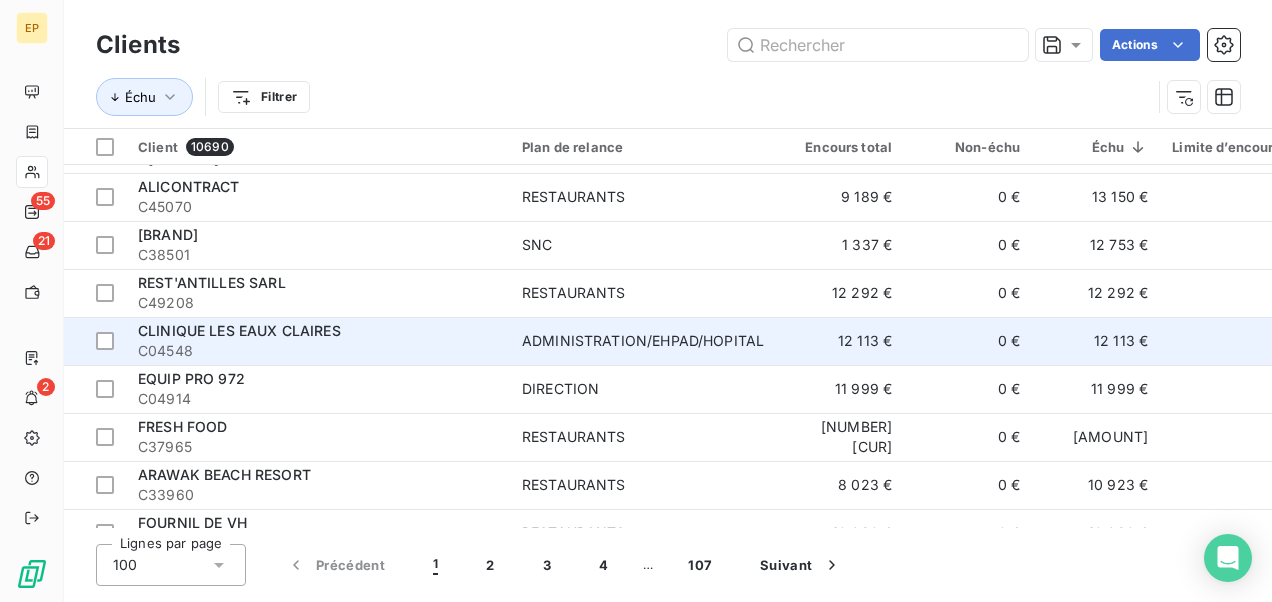 click on "CLINIQUE LES EAUX CLAIRES" at bounding box center [239, 330] 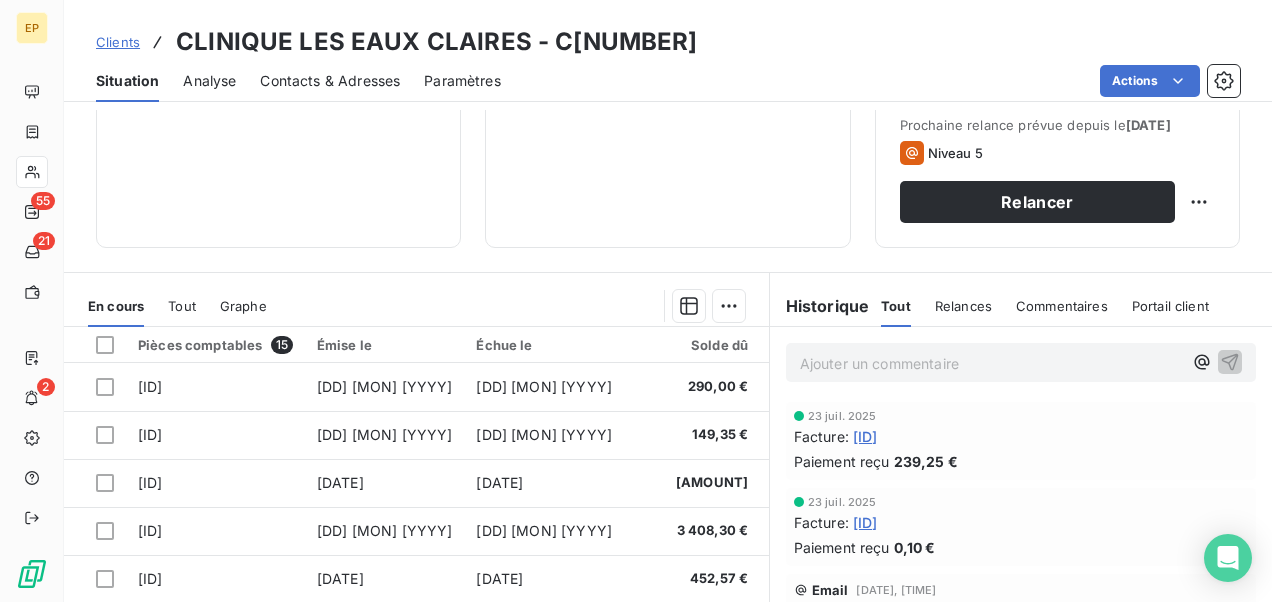 scroll, scrollTop: 400, scrollLeft: 0, axis: vertical 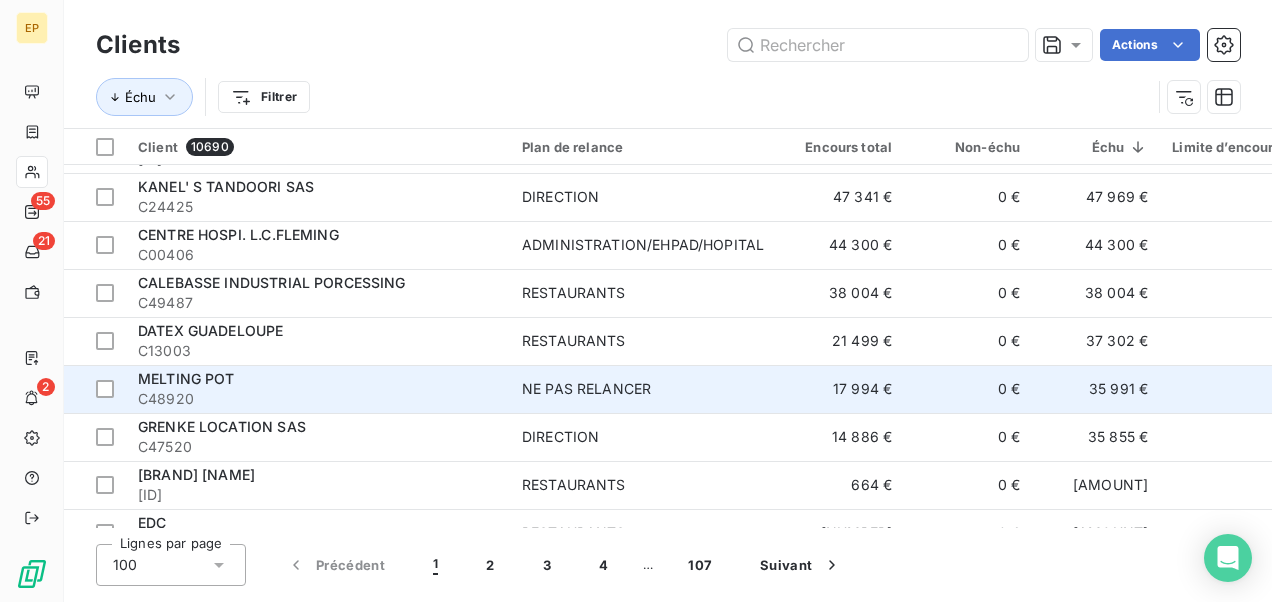 click on "MELTING POT" at bounding box center [318, 379] 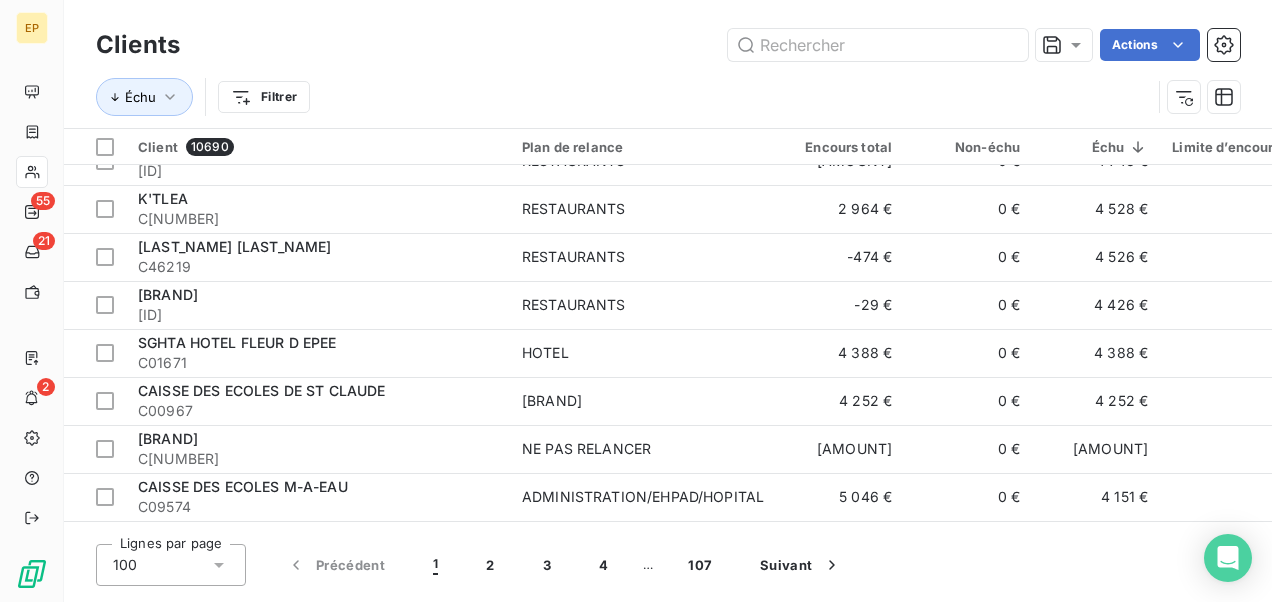 scroll, scrollTop: 4446, scrollLeft: 0, axis: vertical 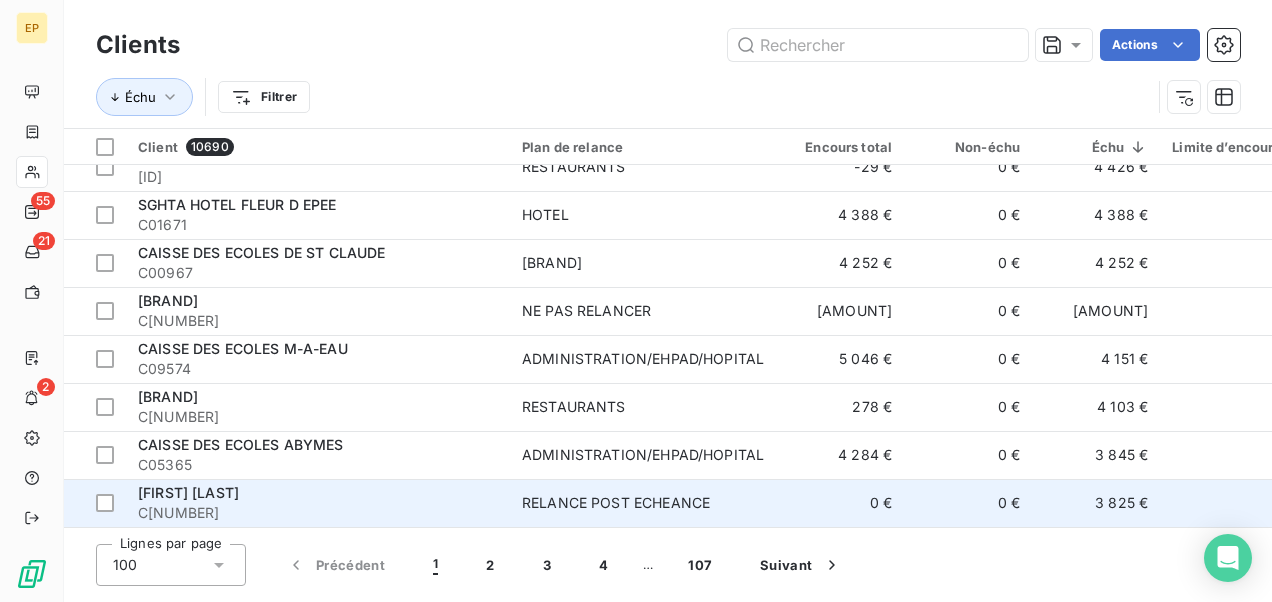 click on "[FIRST] [LAST]" at bounding box center (318, 493) 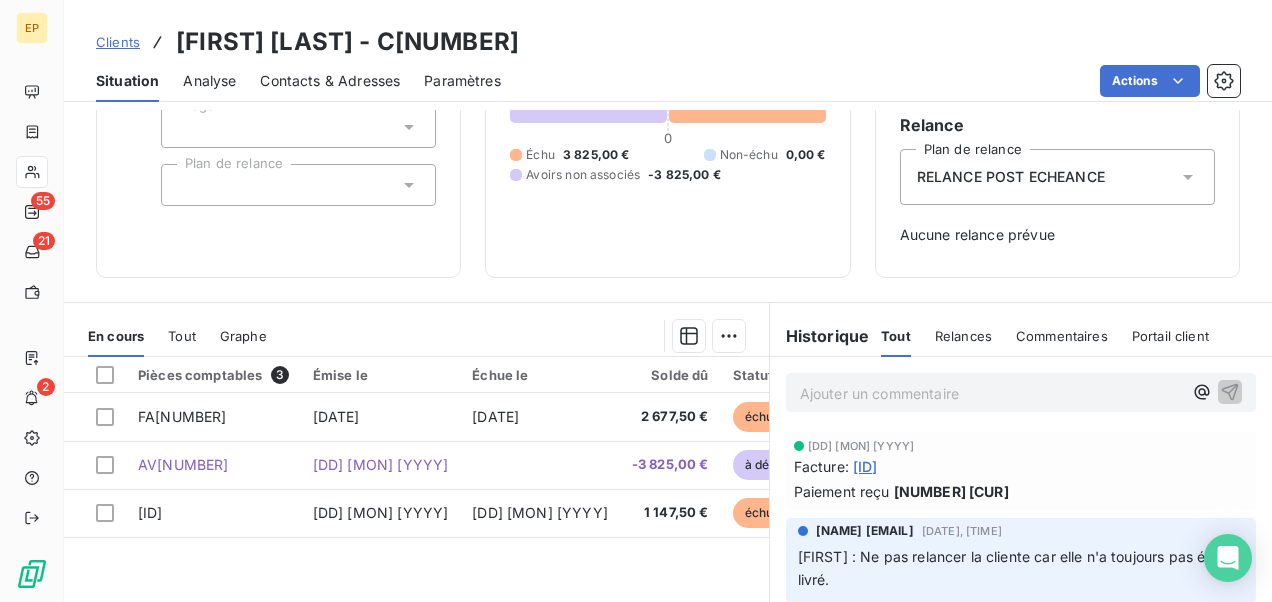 scroll, scrollTop: 0, scrollLeft: 0, axis: both 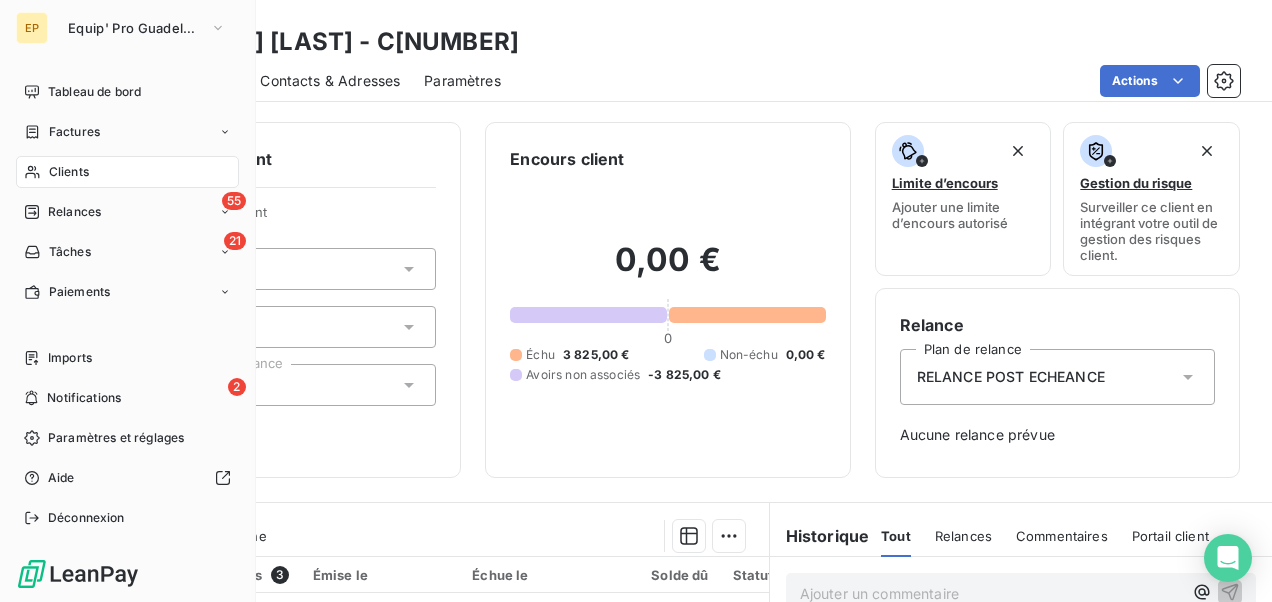 click on "Clients" at bounding box center (69, 172) 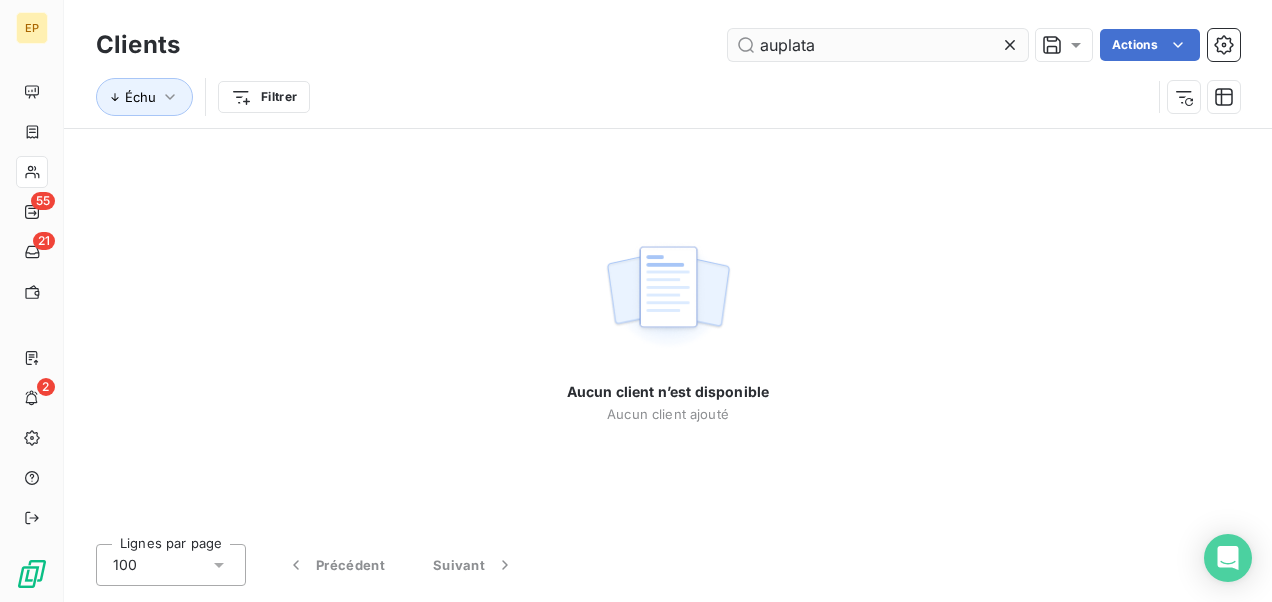click on "auplata" at bounding box center (878, 45) 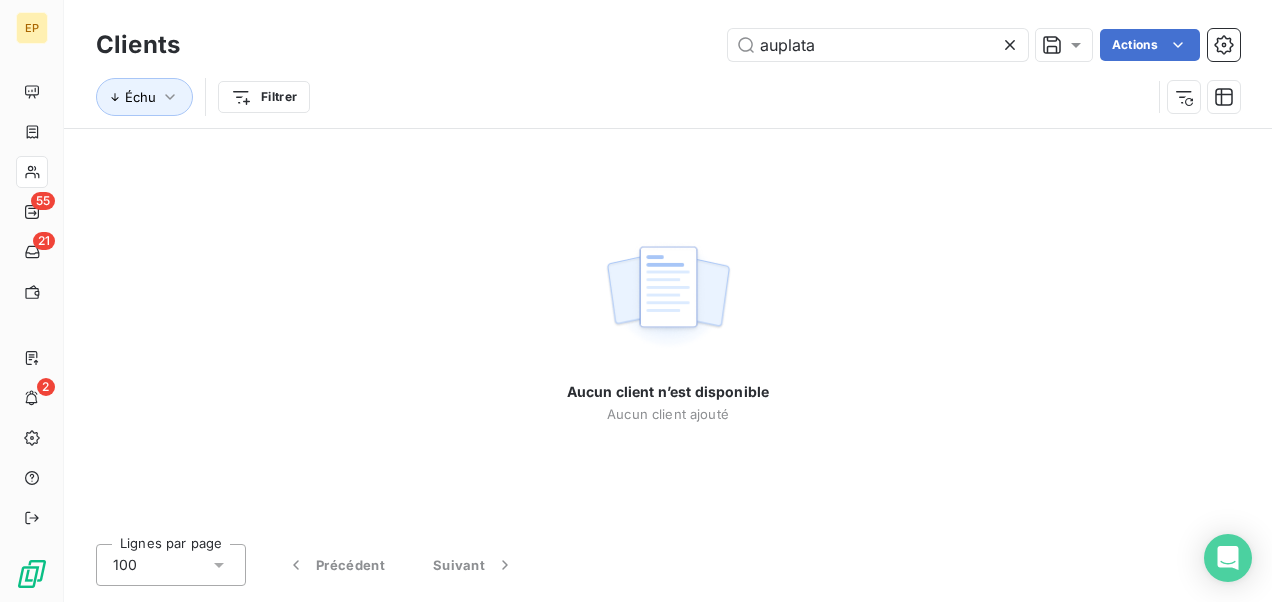 type on "[NAME]" 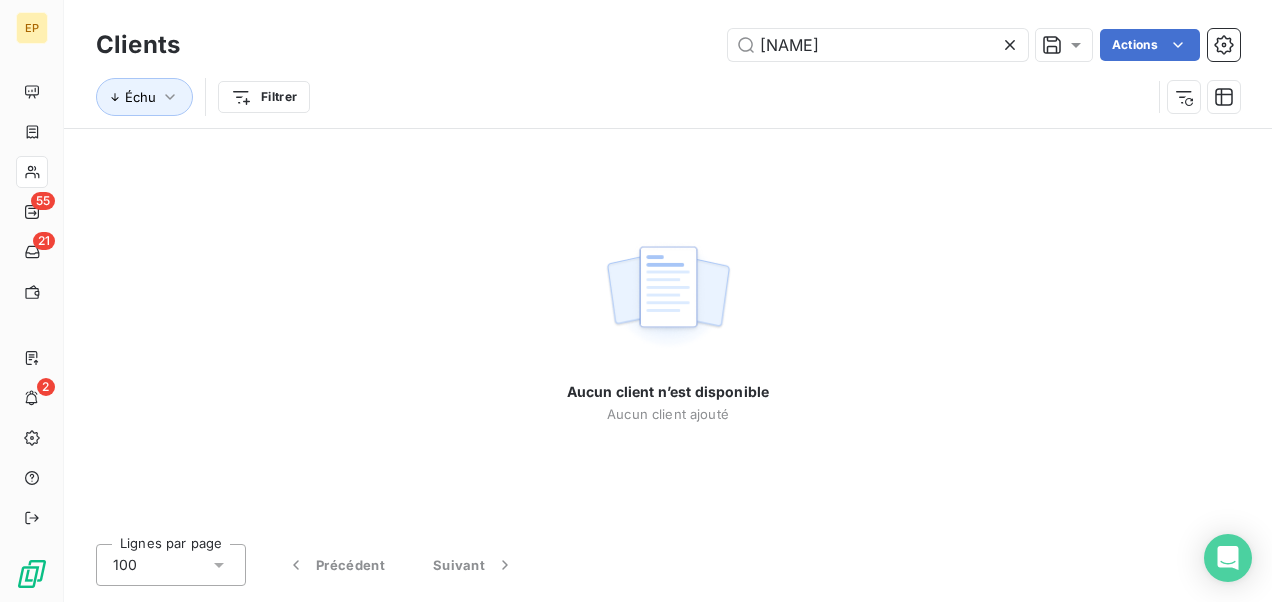 drag, startPoint x: 831, startPoint y: 42, endPoint x: 737, endPoint y: 69, distance: 97.80082 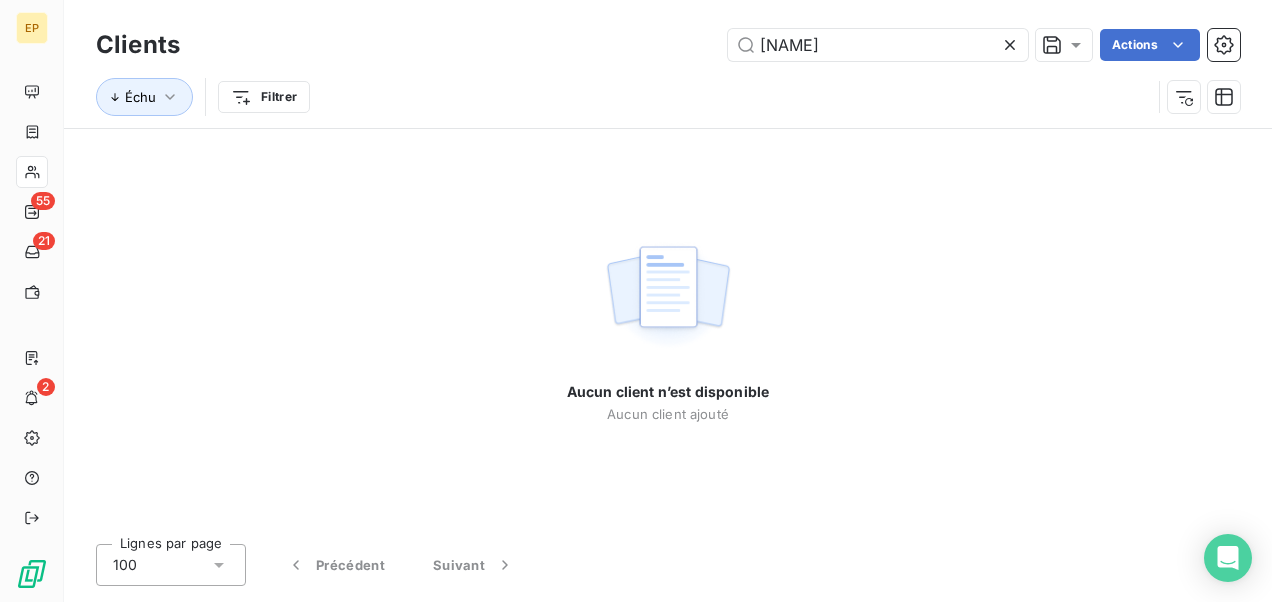 type 